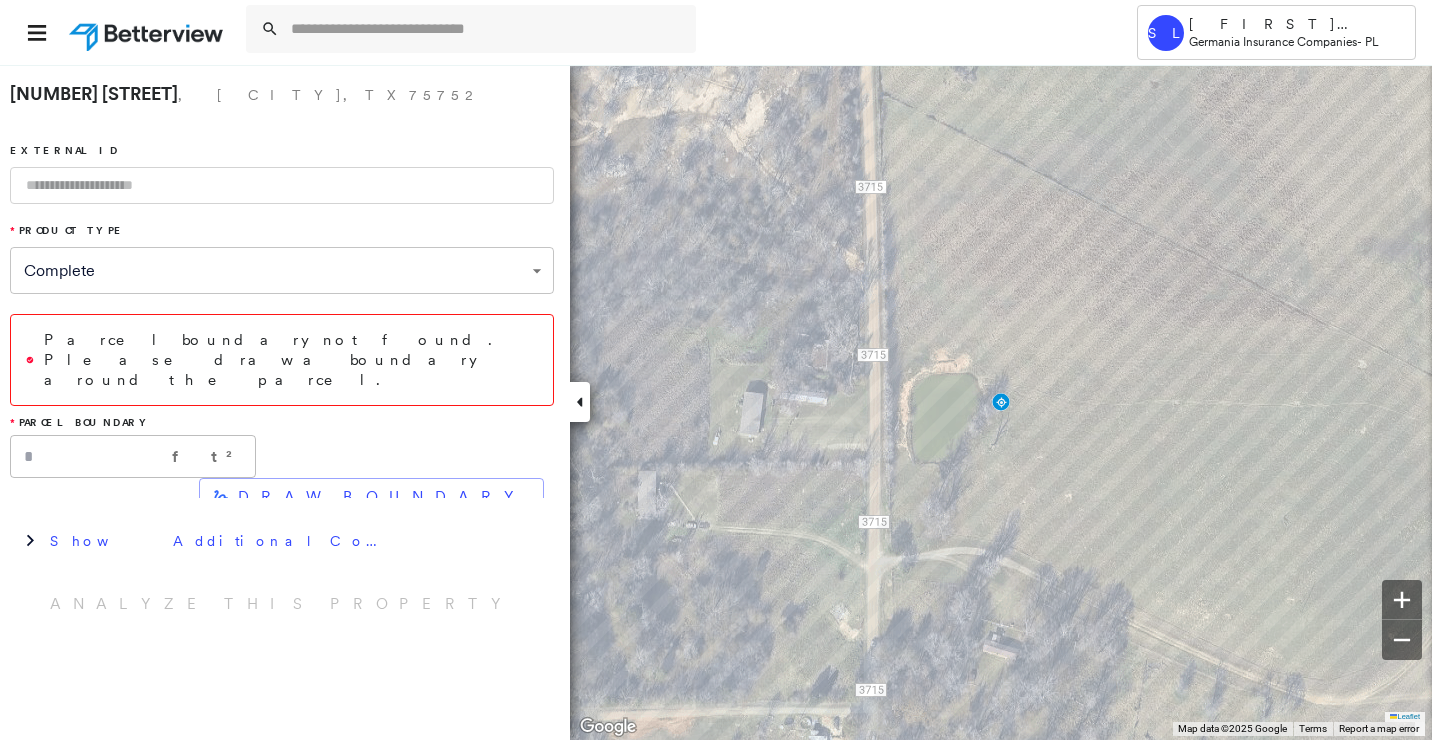 click at bounding box center (487, 29) 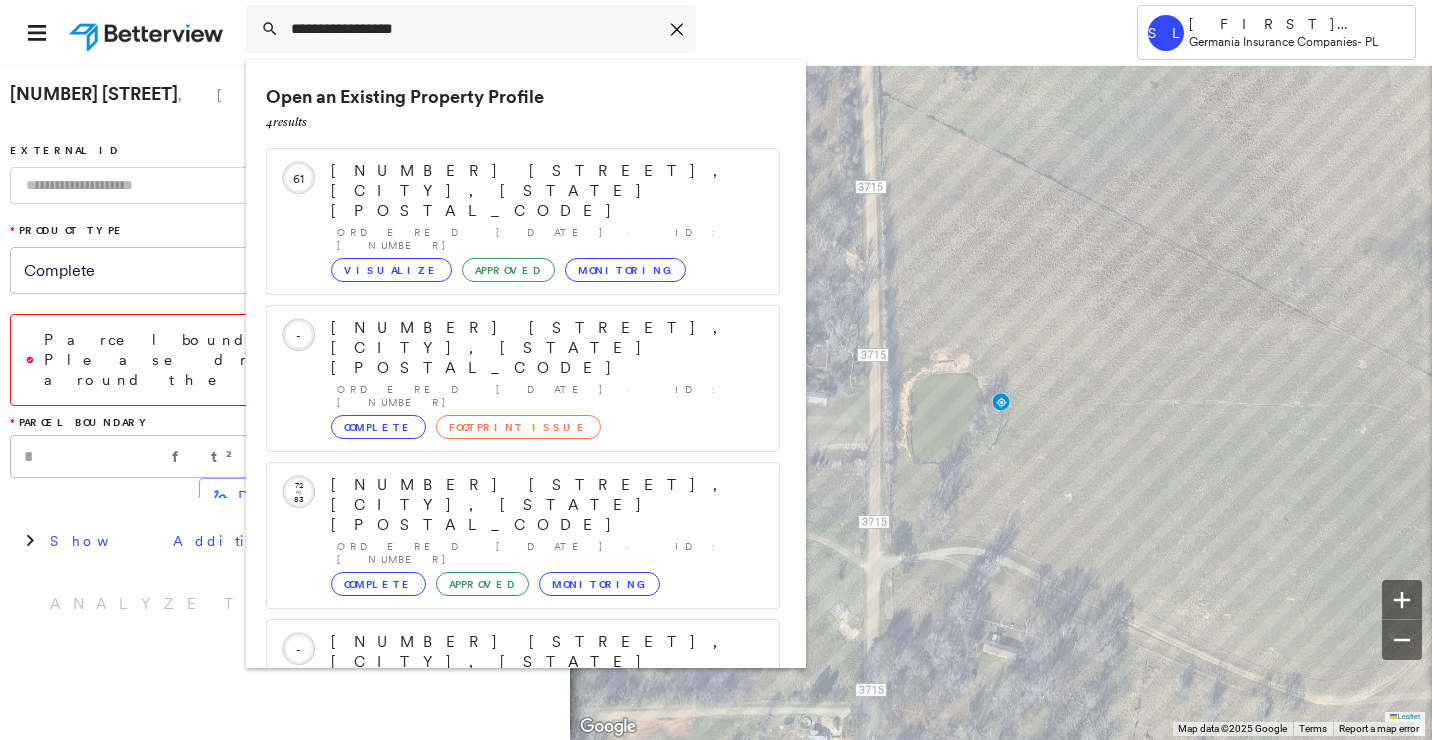 scroll, scrollTop: 102, scrollLeft: 0, axis: vertical 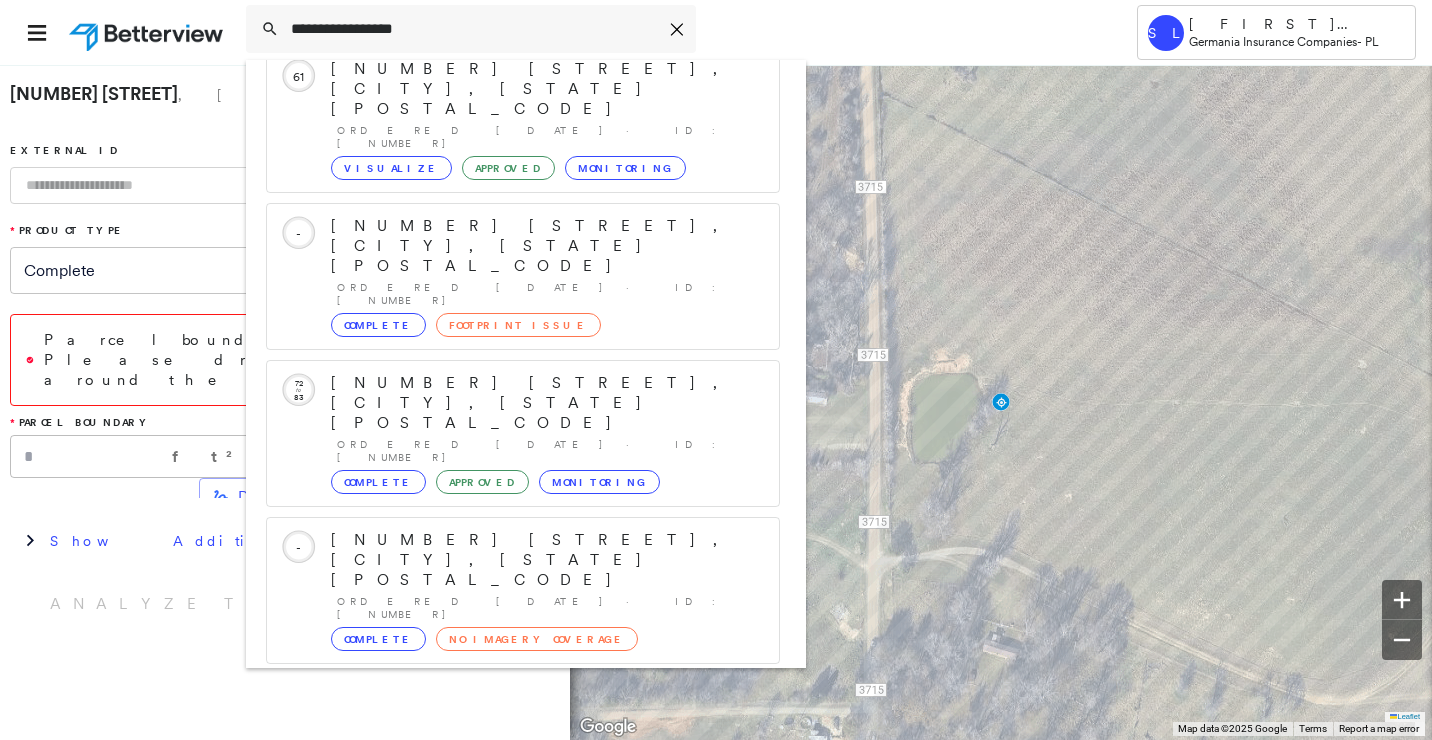 type on "**********" 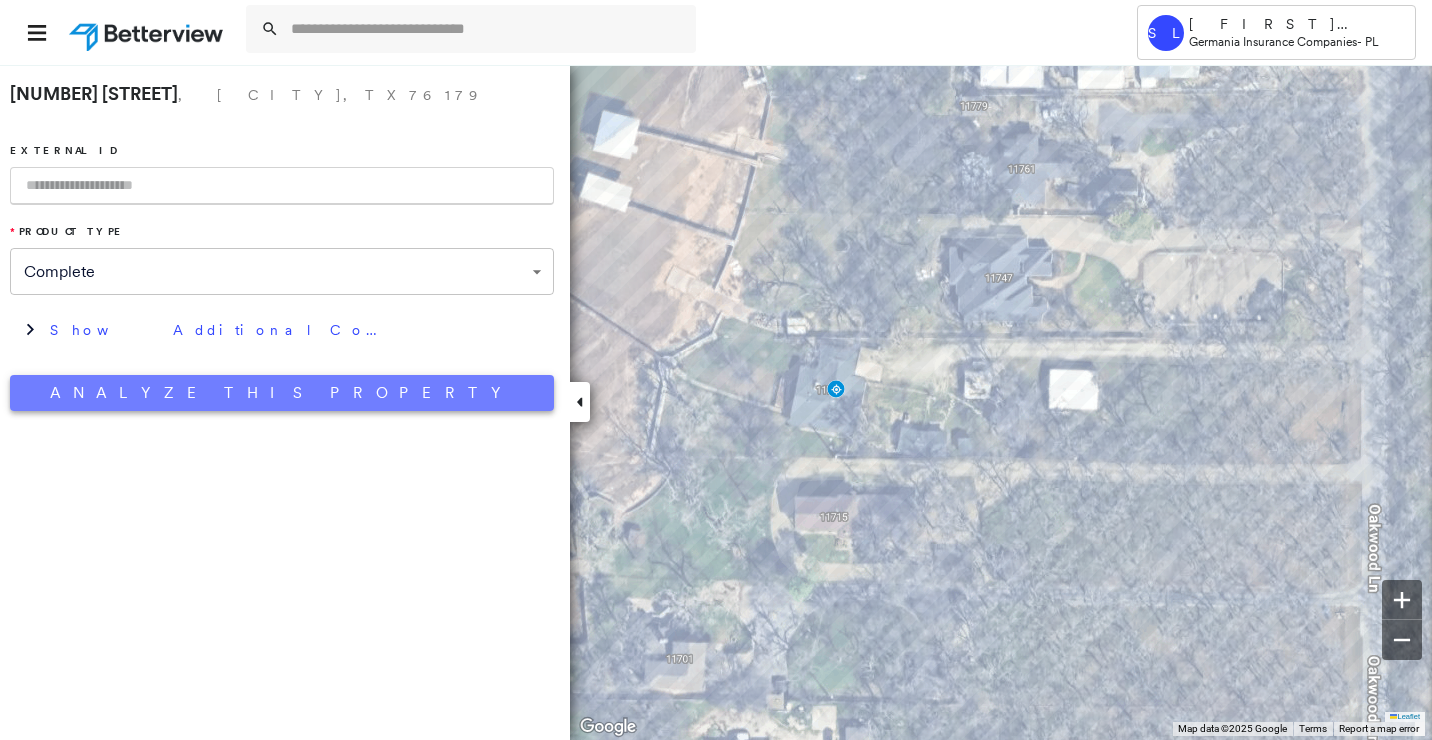 click on "Analyze This Property" at bounding box center (282, 393) 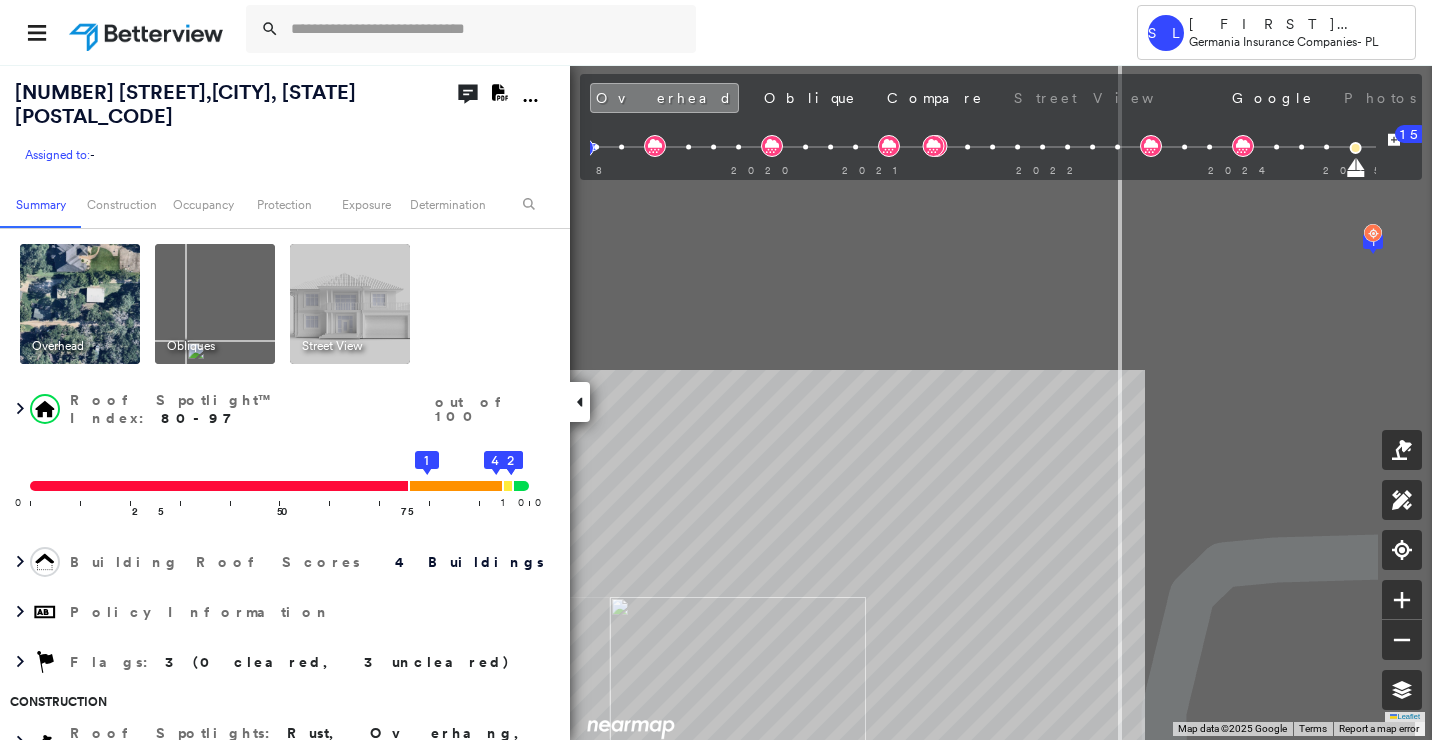 click on "Tower SL [FIRST] [LAST] Germania Insurance Companies - PL [NUMBER] [STREET], [CITY], [STATE] [POSTAL_CODE] Assigned to: - Assigned to: - Assigned to: - Open Comments Download PDF Report Summary Construction Occupancy Protection Exposure Determination Overhead Obliques Street View Roof Spotlight™ Index : 80-97 out of 100 0 100 25 50 75 4 3 2 1 Building Roof Scores 4 Buildings Policy Information Flags : 3 (0 cleared, 3 uncleared) Construction Roof Spotlights : Rust, Overhang, Chimney, Vent Property Features : Wooden Decking, Patio Furniture, Water Hazard, Road (Drivable Surface), Asphalt and 6 more Roof Age : Buildings 1, 3 are between 7 and 8 years old; others 11+ years old. 1 Building 1 : 8 years COMPARE Before : [MONTH] [DAY], [YEAR] [AREA] After : [MONTH] [DAY], [YEAR] [AREA] 2 Building 2 : 11+ years 3 Building 3 : 7 years COMPARE Before : [DATE] [AREA] After : [DATE] [AREA] 4 Building 4 : 11+ years Roof Size & Shape : 4 buildings BuildZoom - Building Permit Data and Analysis Occupancy 1" at bounding box center [716, 370] 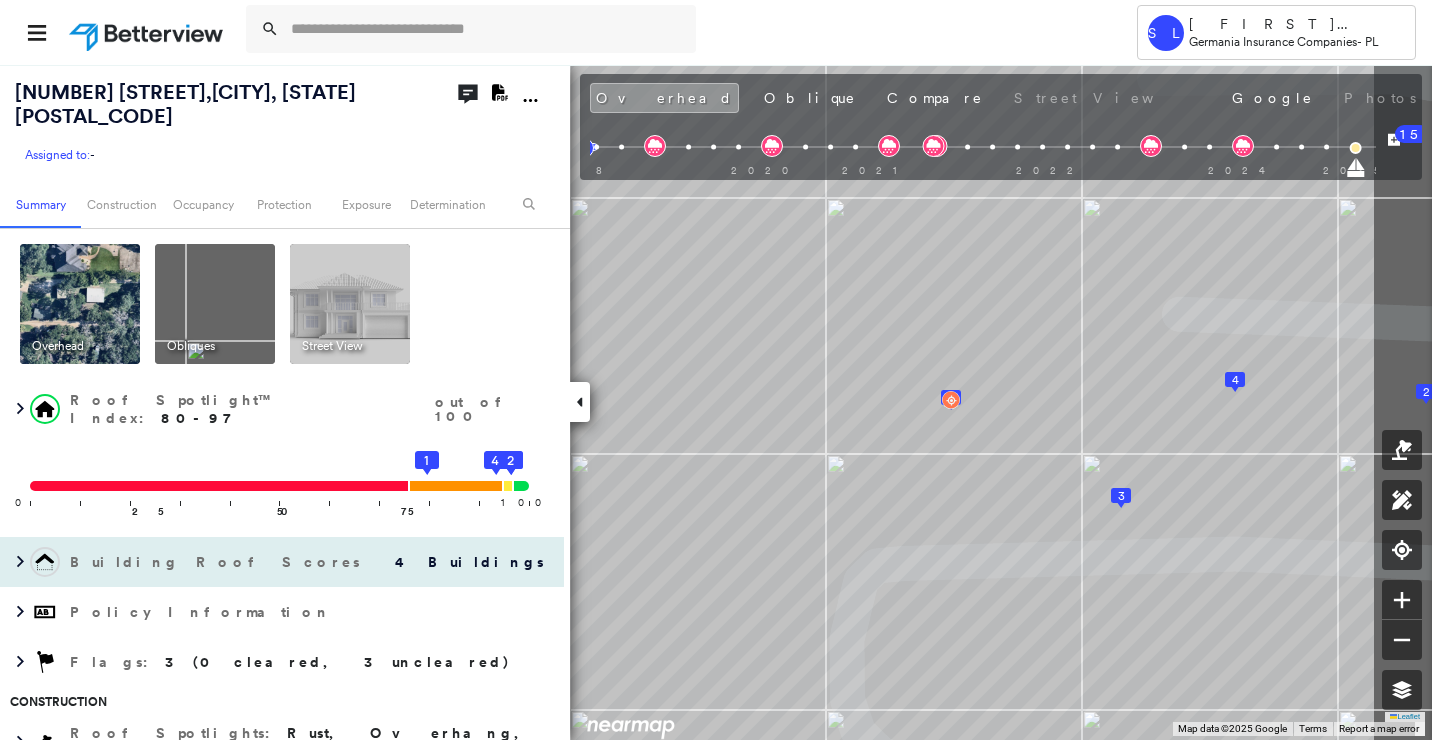click on "11731 [STREET], [CITY], [STATE] [POSTAL_CODE] Assigned to: - Assigned to: - Assigned to: - Open Comments Download PDF Report Summary Construction Occupancy Protection Exposure Determination Overhead Obliques Street View Roof Spotlight™ Index : 80-97 out of 100 0 100 25 50 75 4 3 2 1 Building Roof Scores 4 Buildings Policy Information Flags : 3 (0 cleared, 3 uncleared) Construction Roof Spotlights : Rust, Overhang, Chimney, Vent Property Features : Wooden Decking, Patio Furniture, Water Hazard, Road (Drivable Surface), Asphalt and 6 more Roof Age : Buildings 1, 3 are between 7 and 8 years old; others 11+ years old. 1 Building 1 : 8 years COMPARE Before : [MONTH] [DAY], [YEAR] [AREA] After : [MONTH] [DAY], [YEAR] [AREA] 2 Building 2 : 11+ years 3 Building 3 : 7 years COMPARE Before : [DATE] [AREA] After : [DATE] [AREA] 4 Building 4 : 11+ years Roof Size & Shape : 4 buildings BuildZoom - Building Permit Data and Analysis Occupancy" at bounding box center (716, 402) 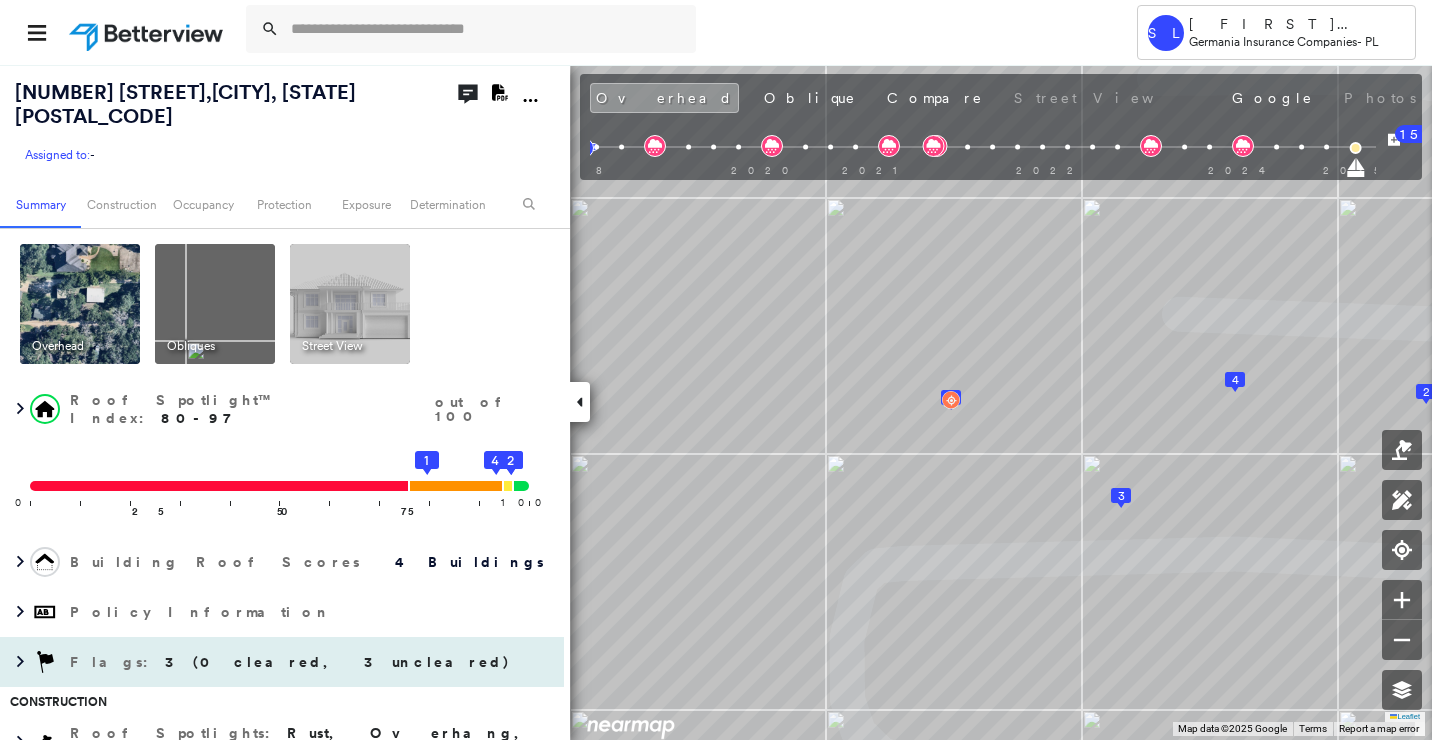 drag, startPoint x: 20, startPoint y: 627, endPoint x: 215, endPoint y: 625, distance: 195.01025 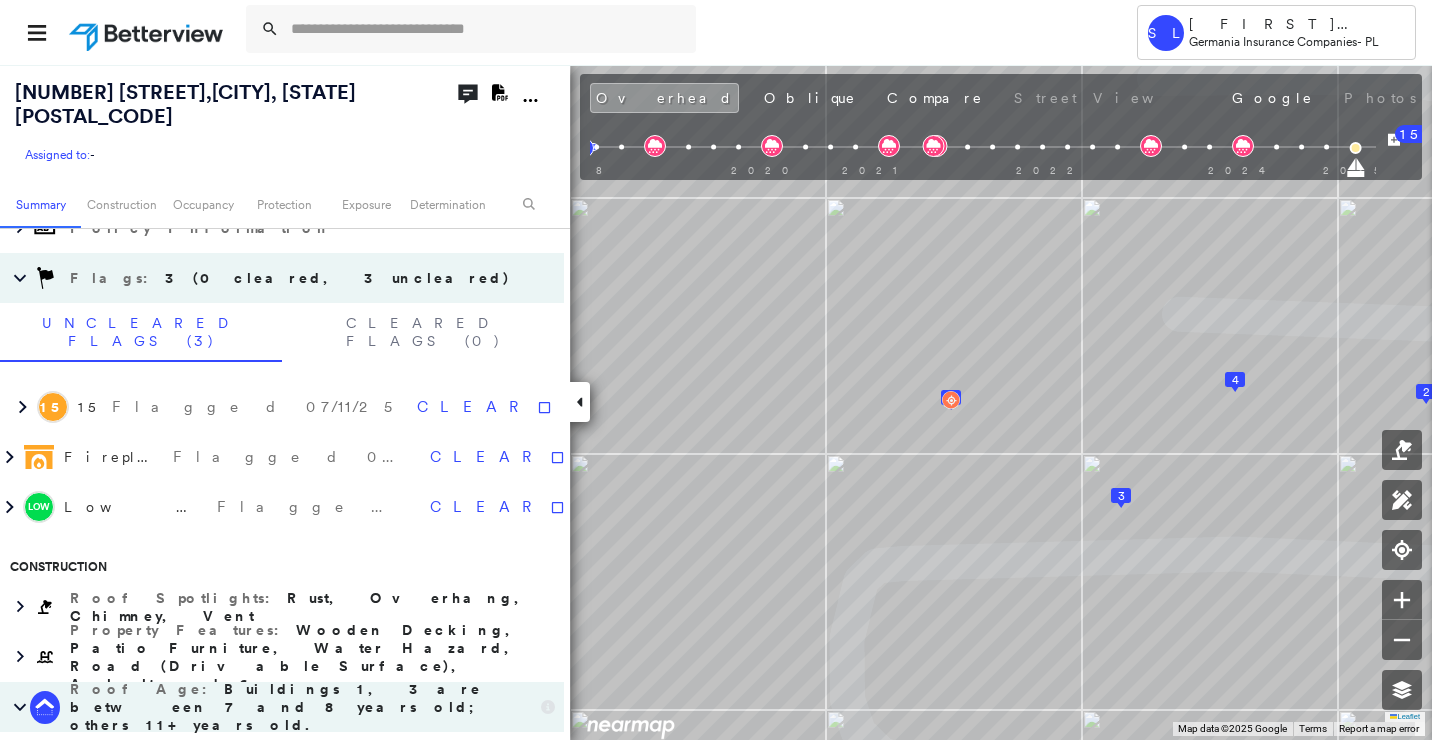 scroll, scrollTop: 400, scrollLeft: 0, axis: vertical 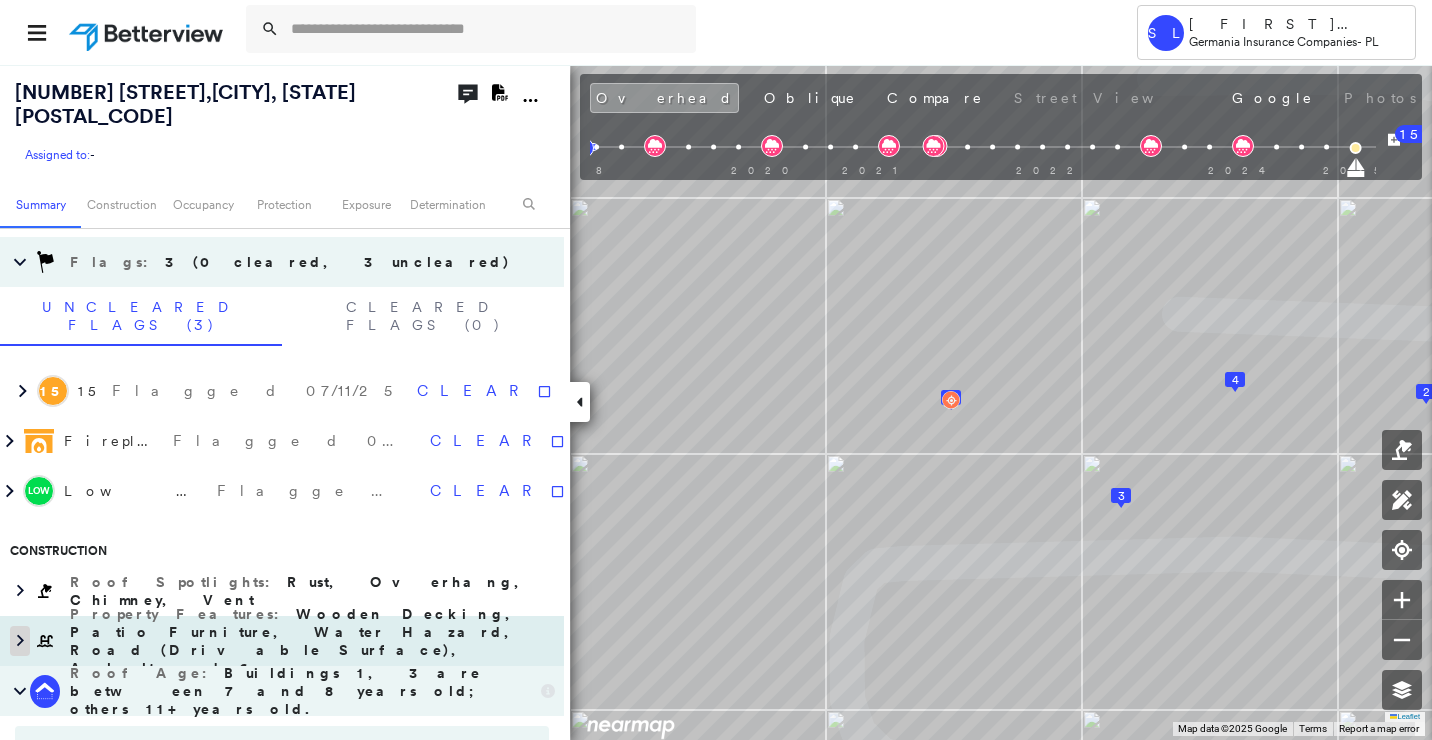 click at bounding box center (20, 641) 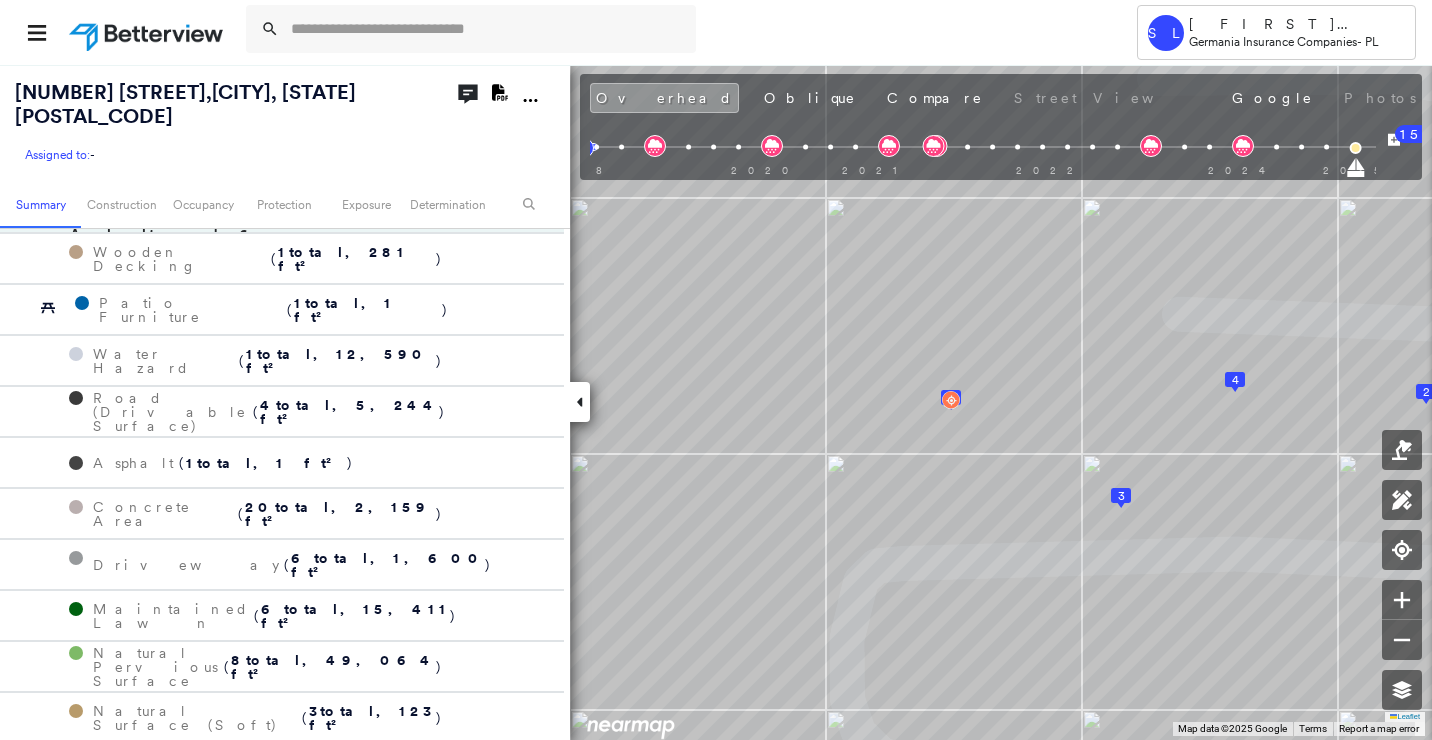 scroll, scrollTop: 1100, scrollLeft: 0, axis: vertical 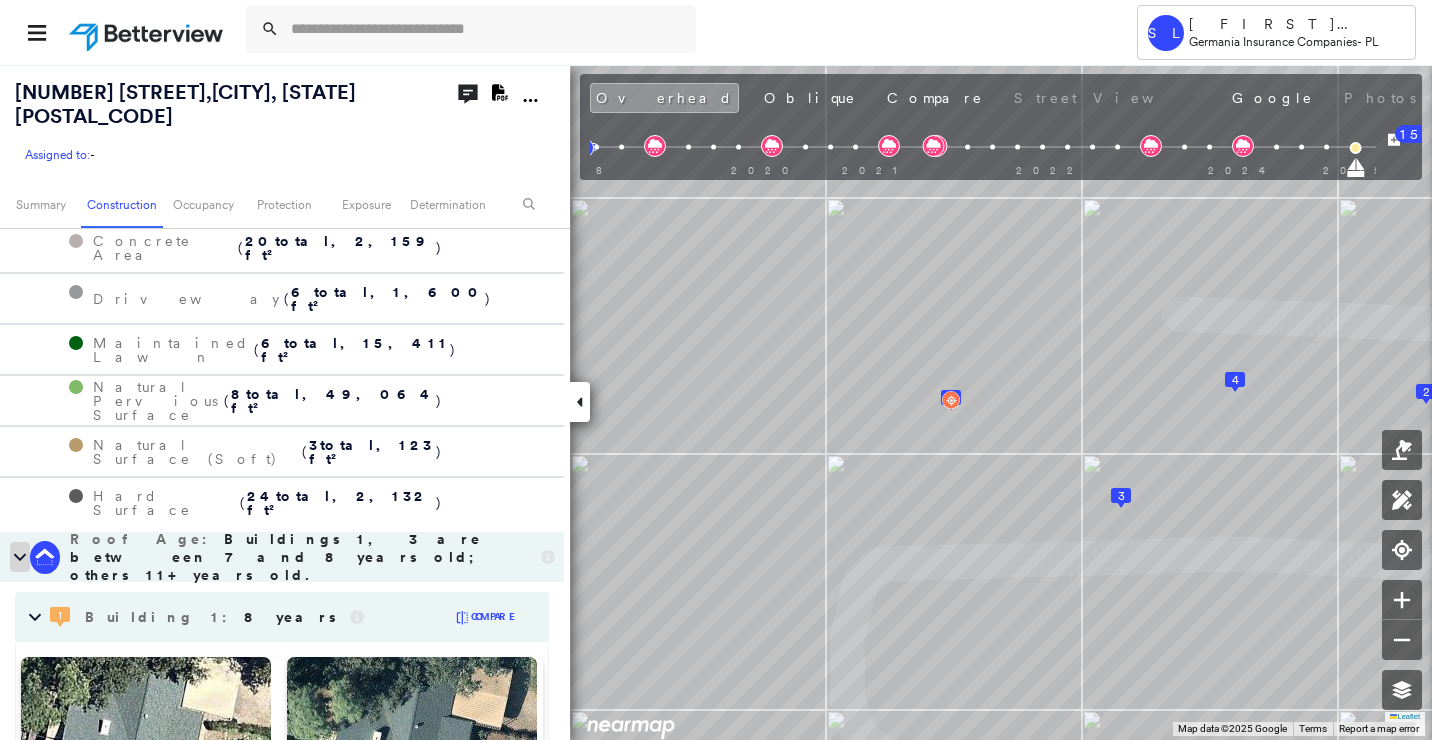 click 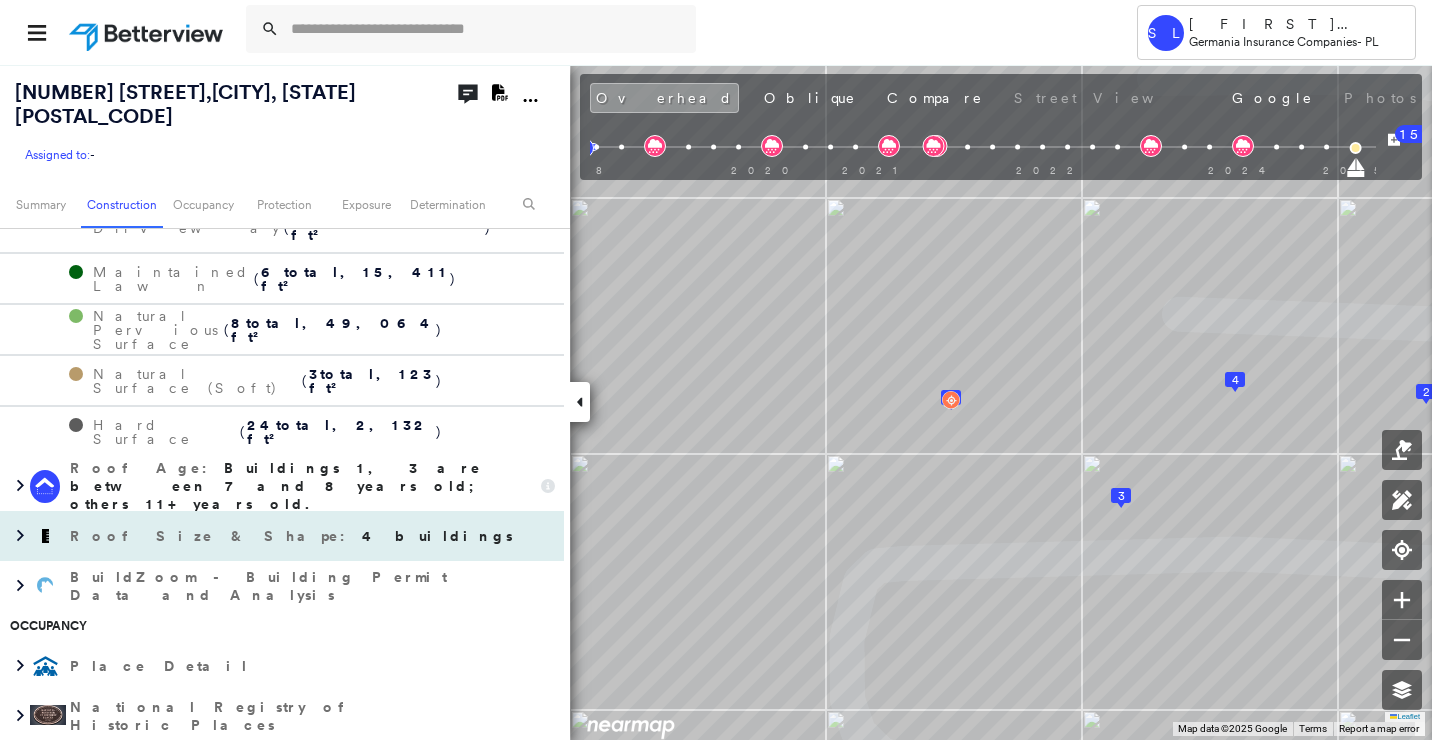 scroll, scrollTop: 1200, scrollLeft: 0, axis: vertical 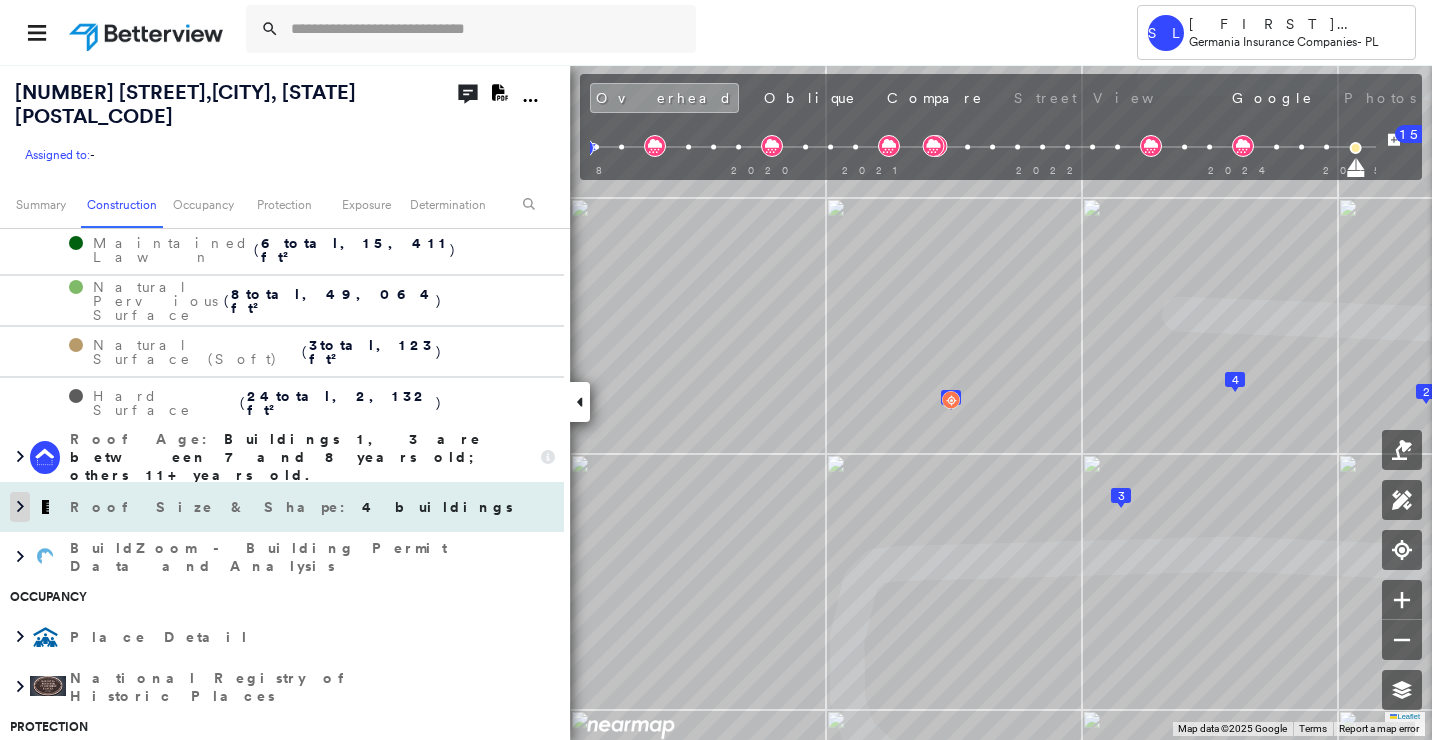 click 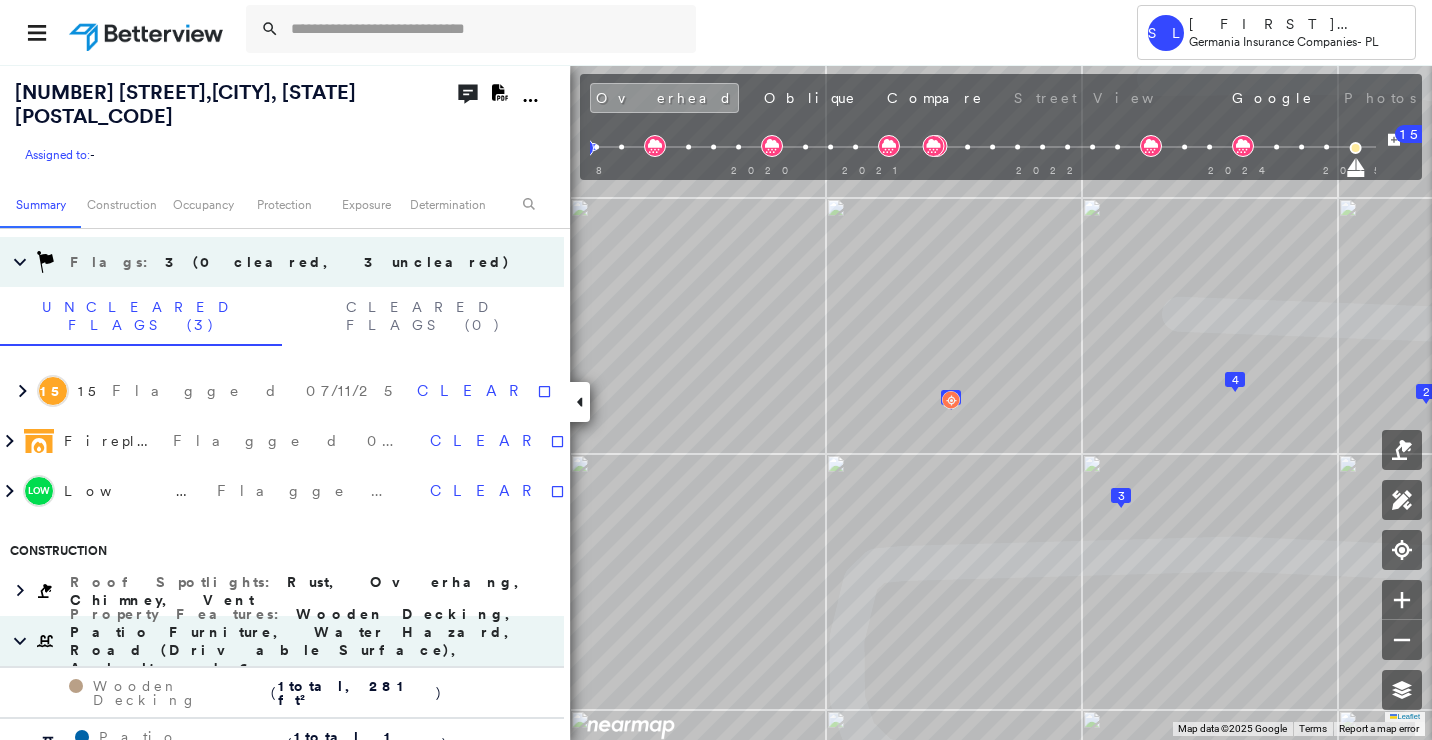 scroll, scrollTop: 0, scrollLeft: 0, axis: both 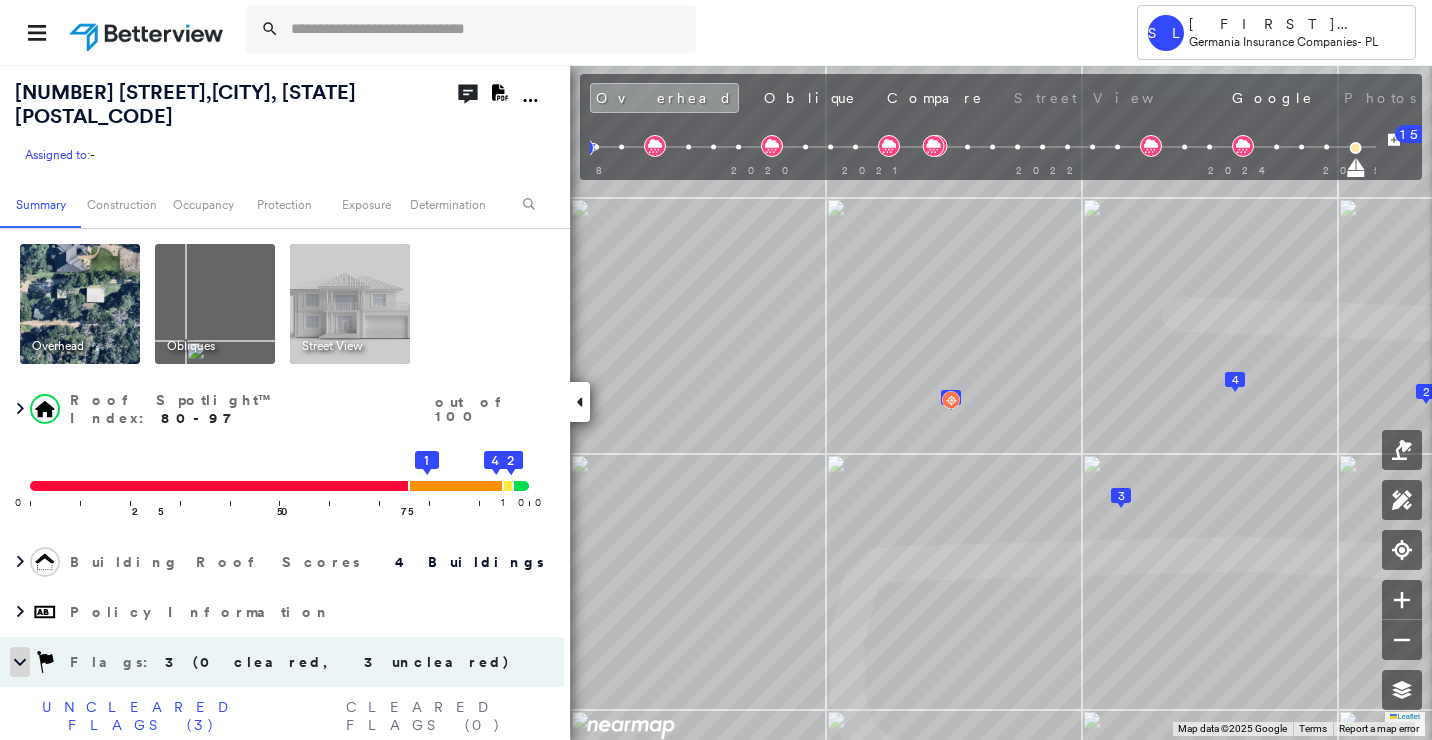 click 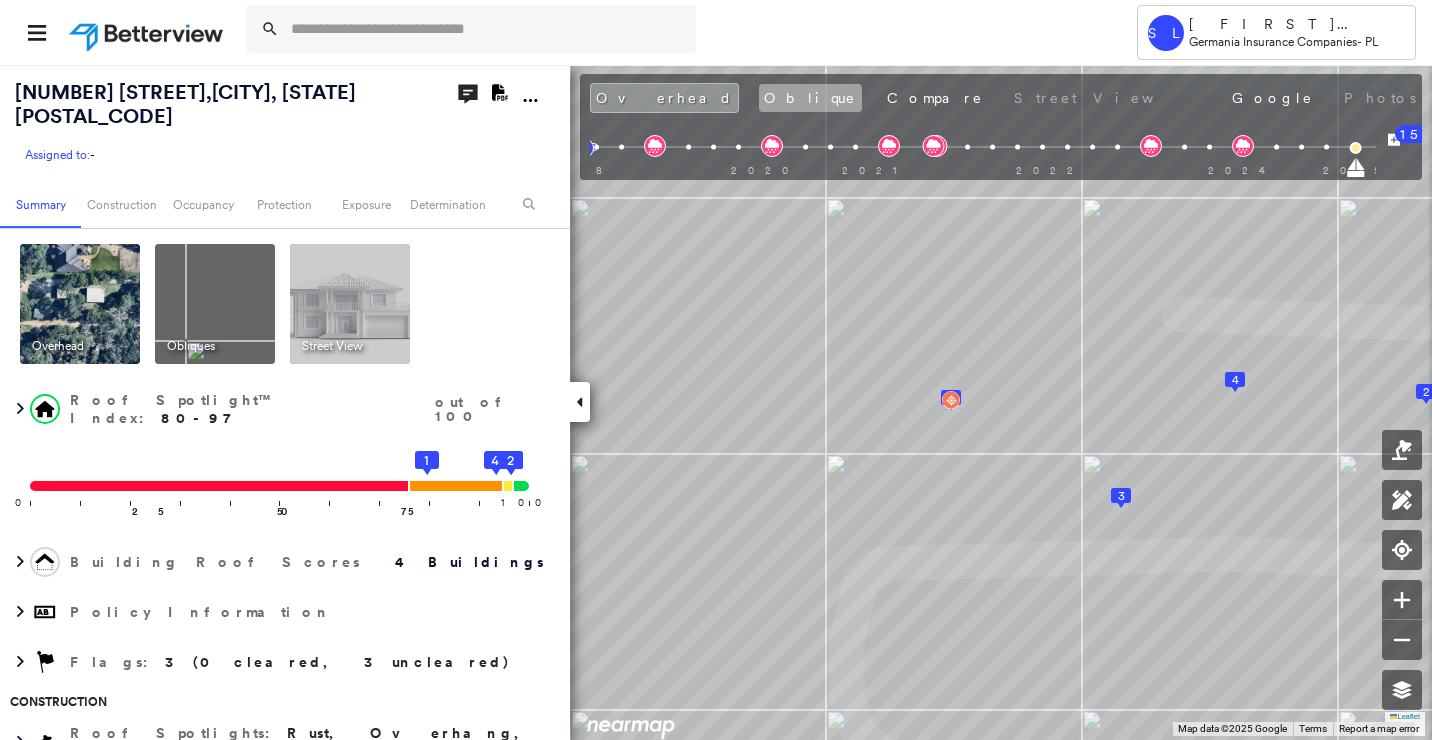 click on "Oblique" at bounding box center [810, 98] 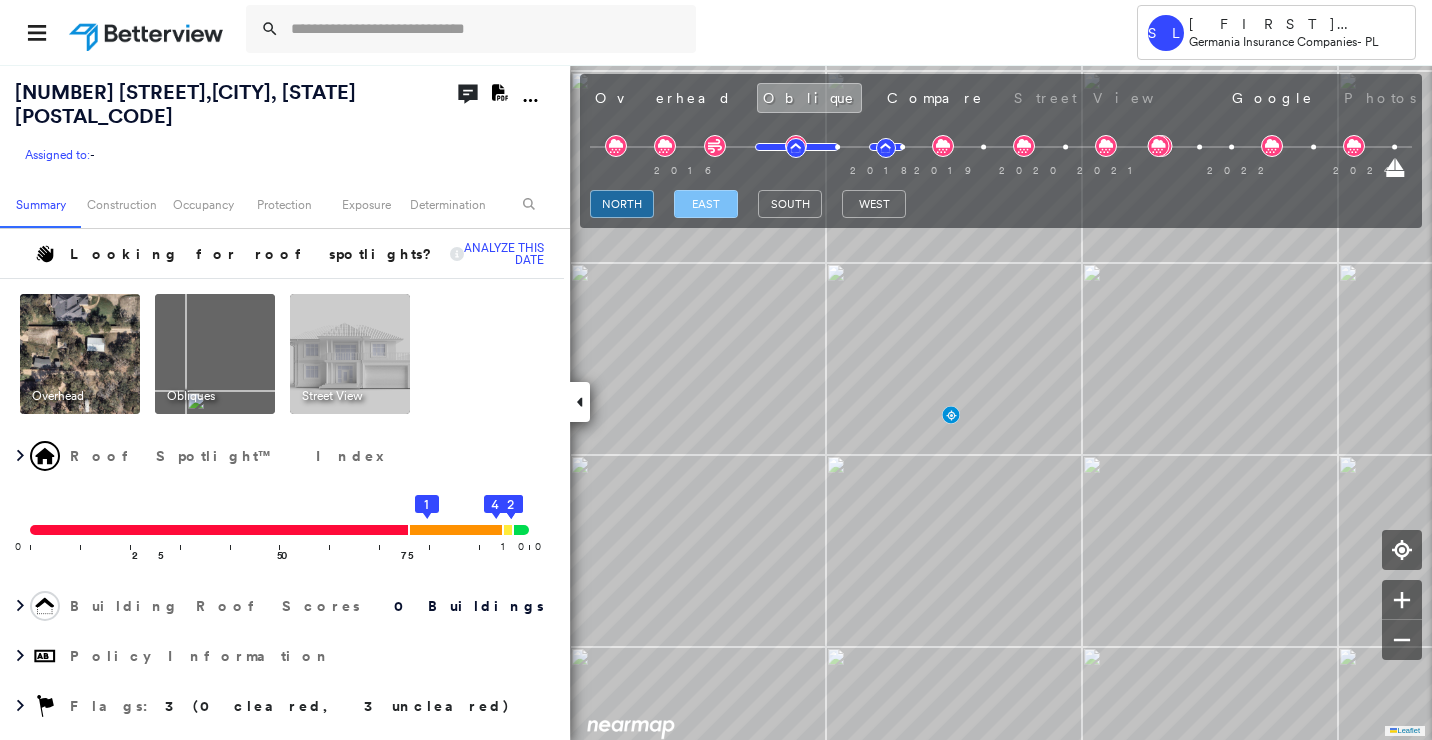 click on "east" at bounding box center (706, 204) 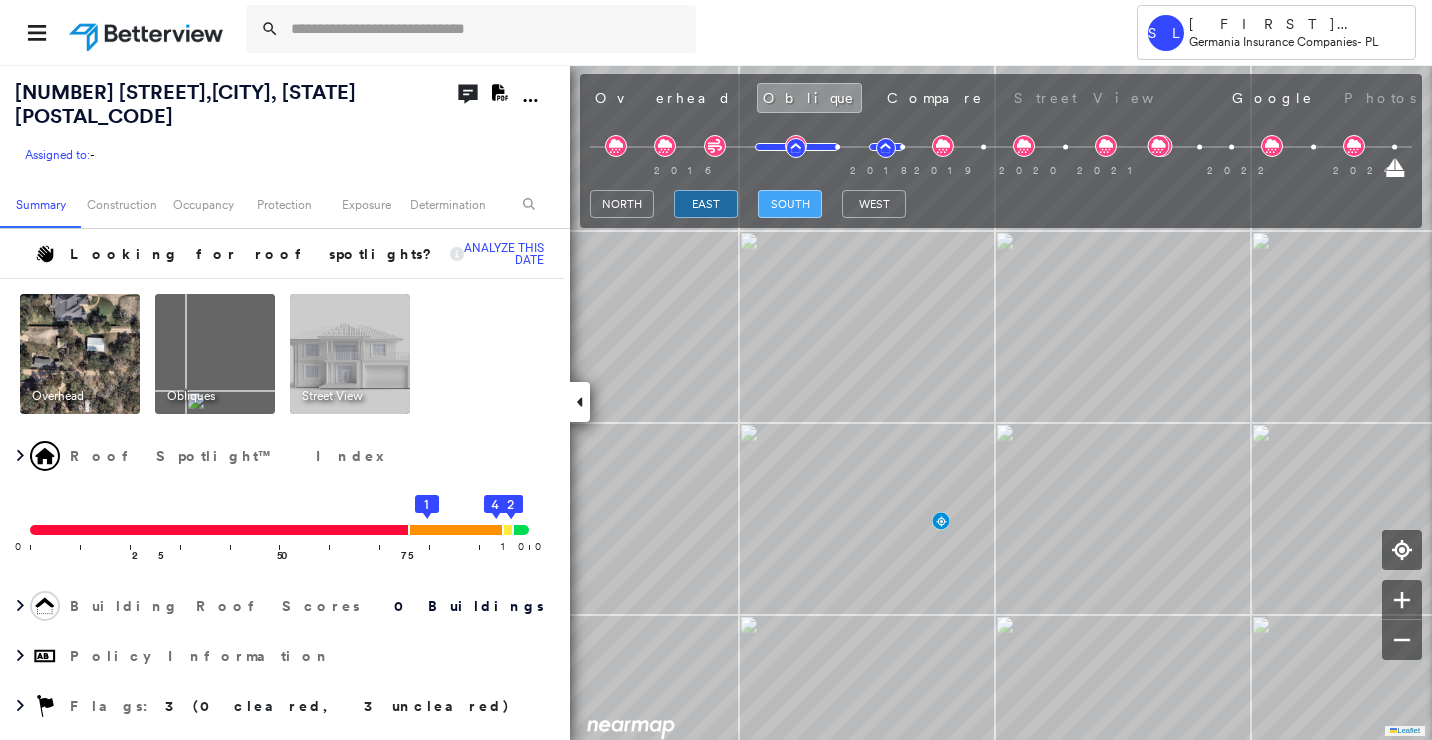 click on "south" at bounding box center (790, 204) 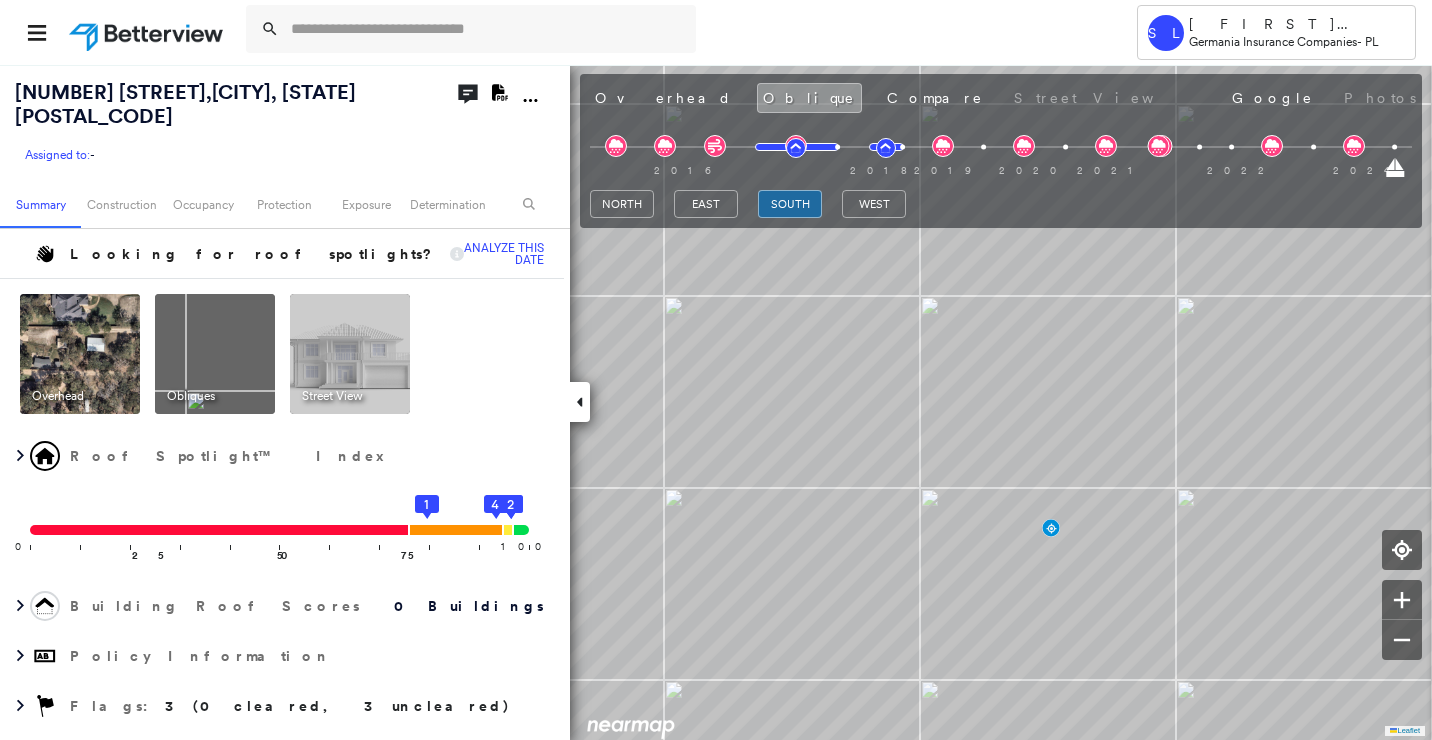 click on "west" at bounding box center [874, 207] 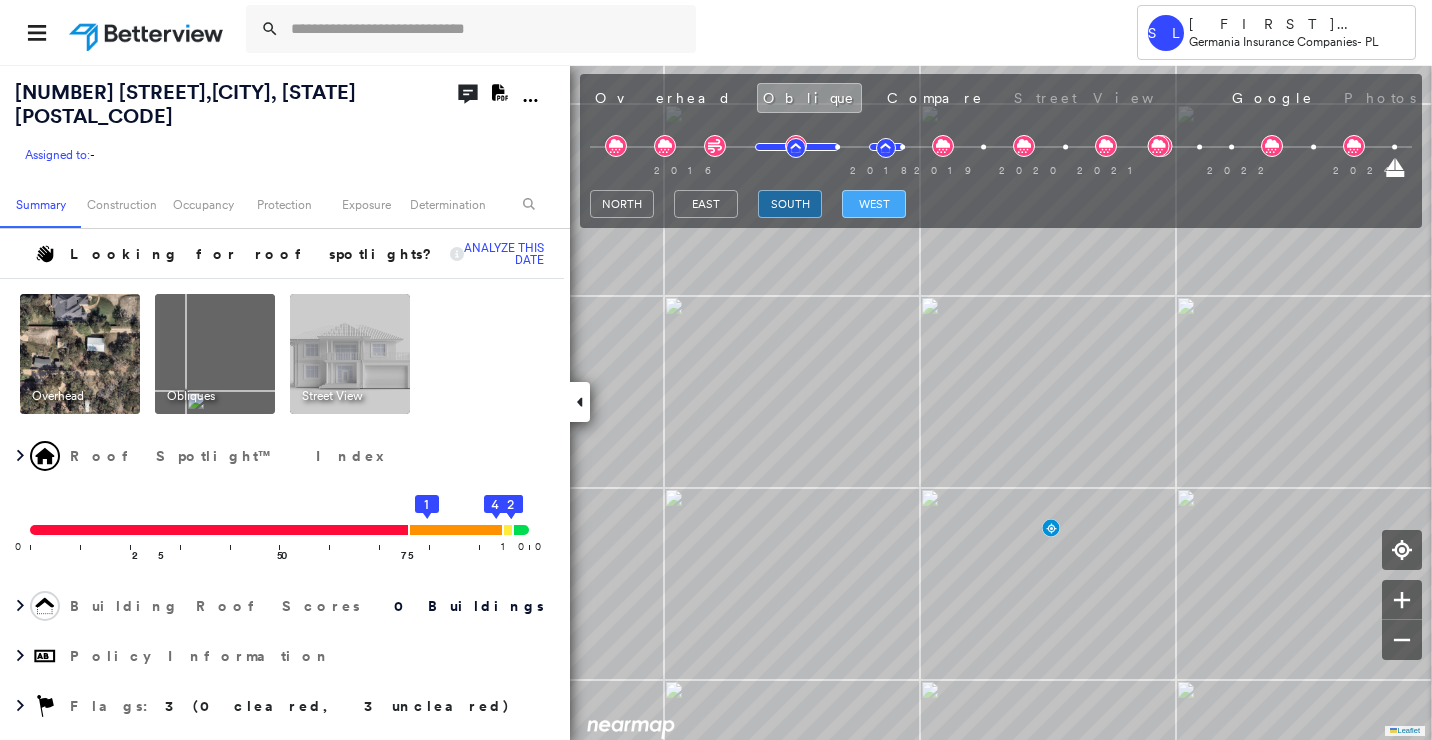click on "west" at bounding box center (874, 204) 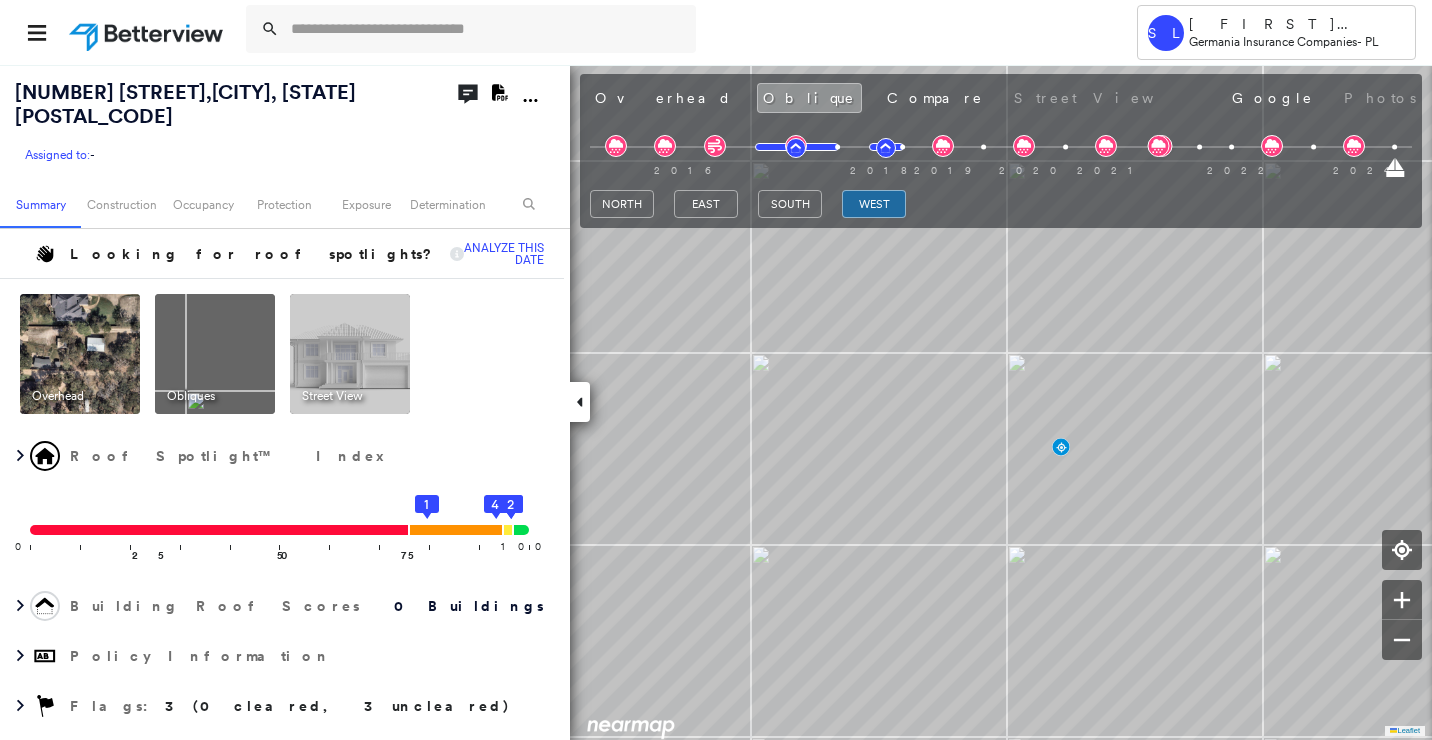 click on "Download PDF Report" 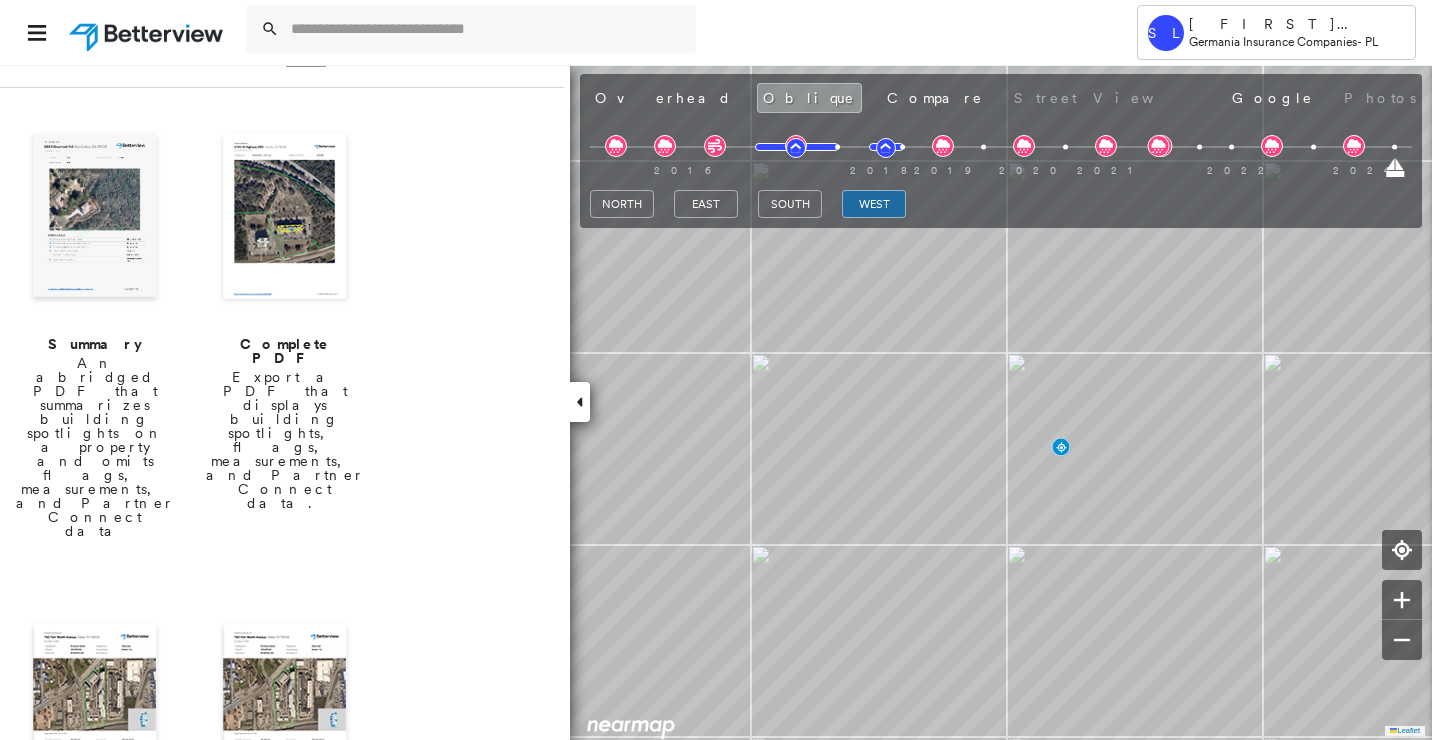 scroll, scrollTop: 274, scrollLeft: 0, axis: vertical 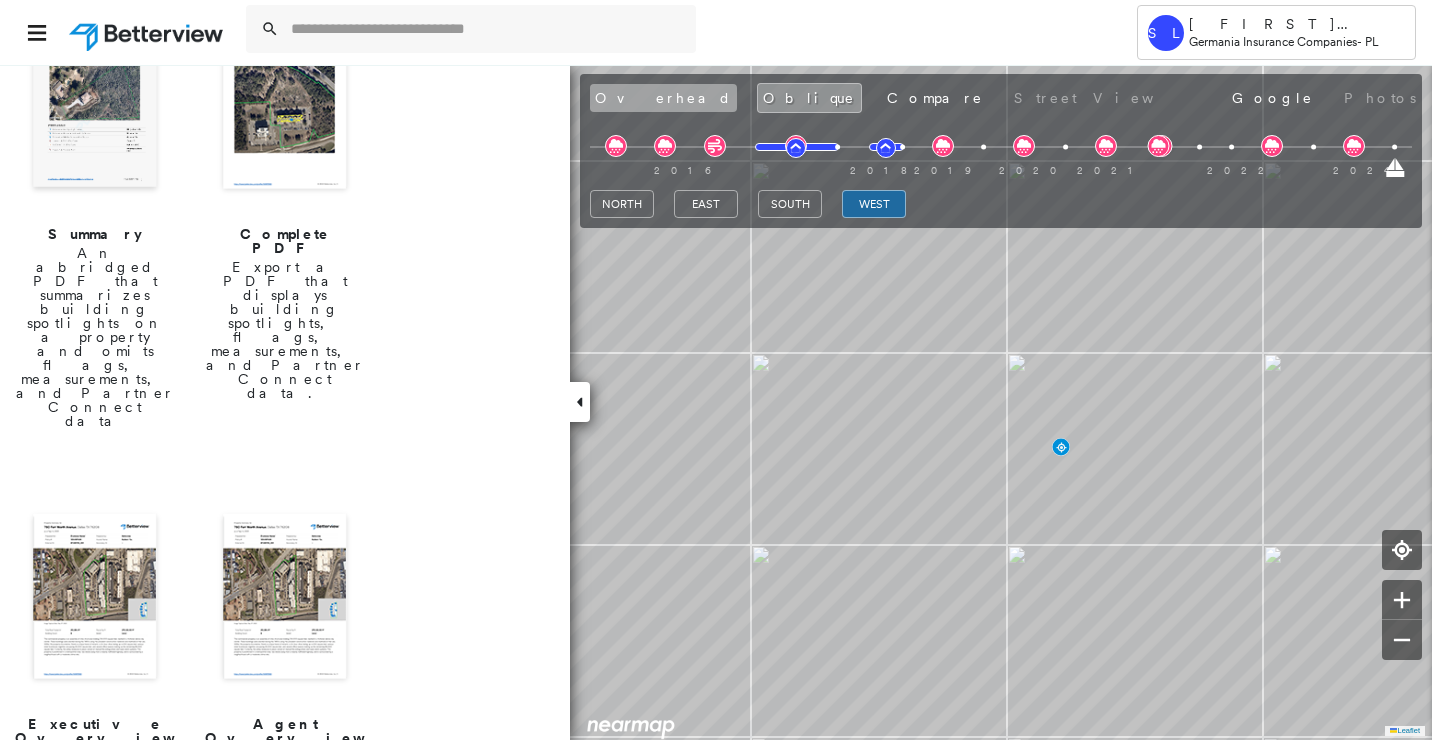 click on "Overhead" at bounding box center (663, 98) 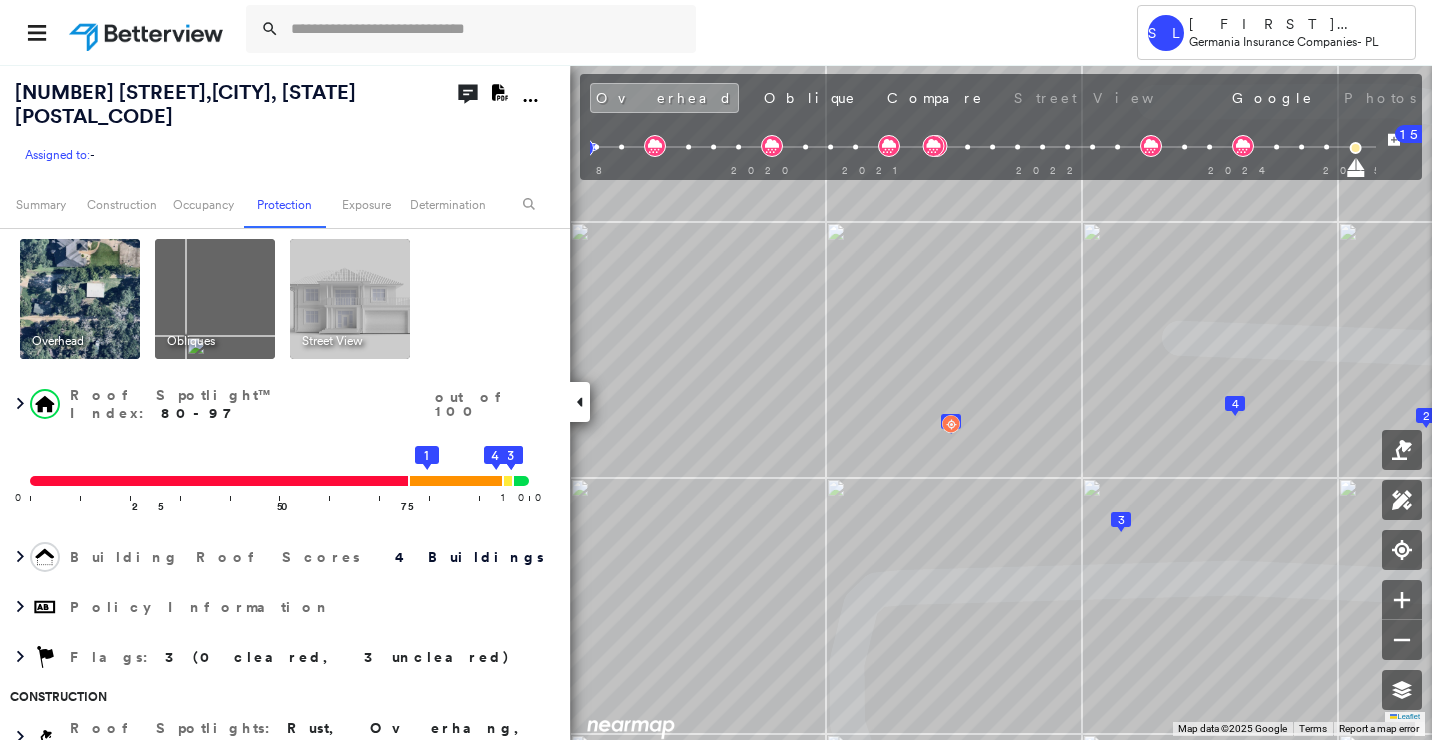 scroll, scrollTop: 0, scrollLeft: 0, axis: both 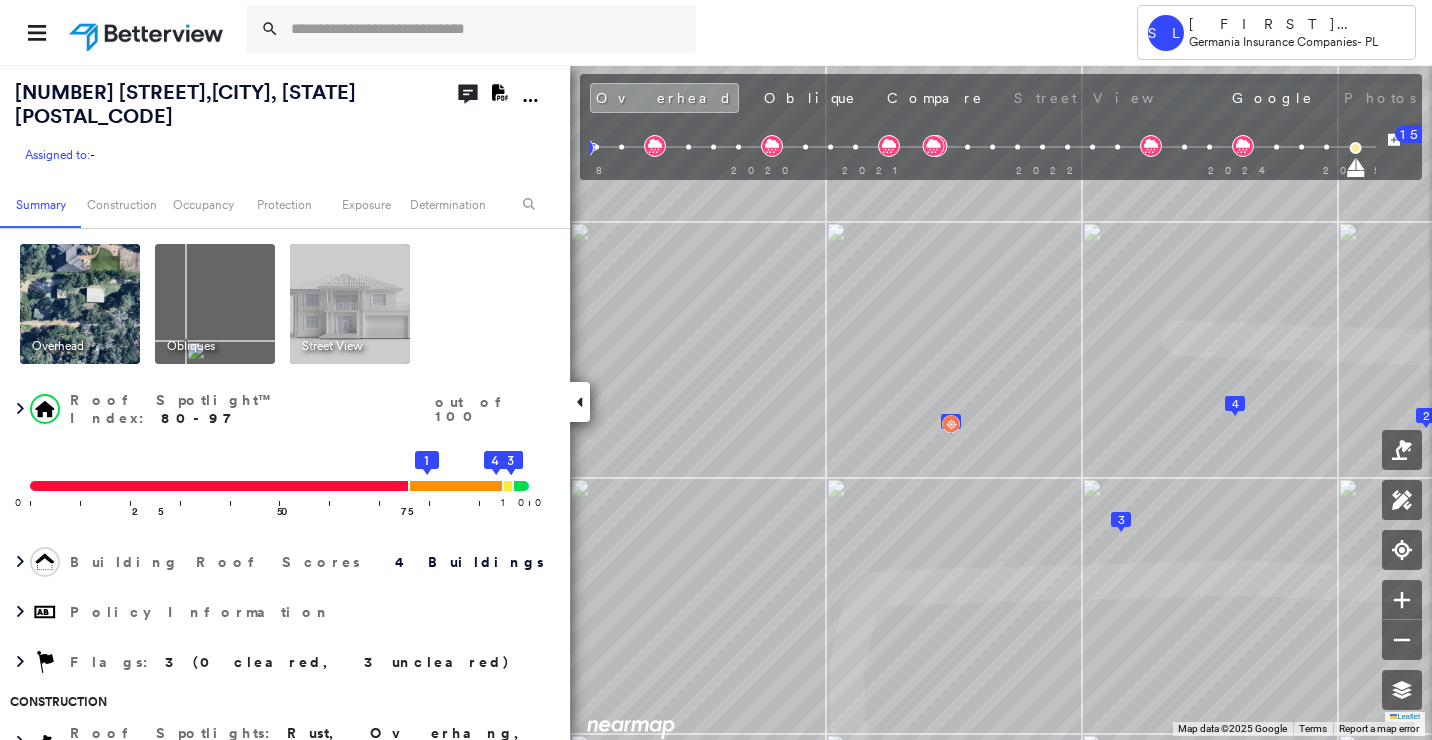 click 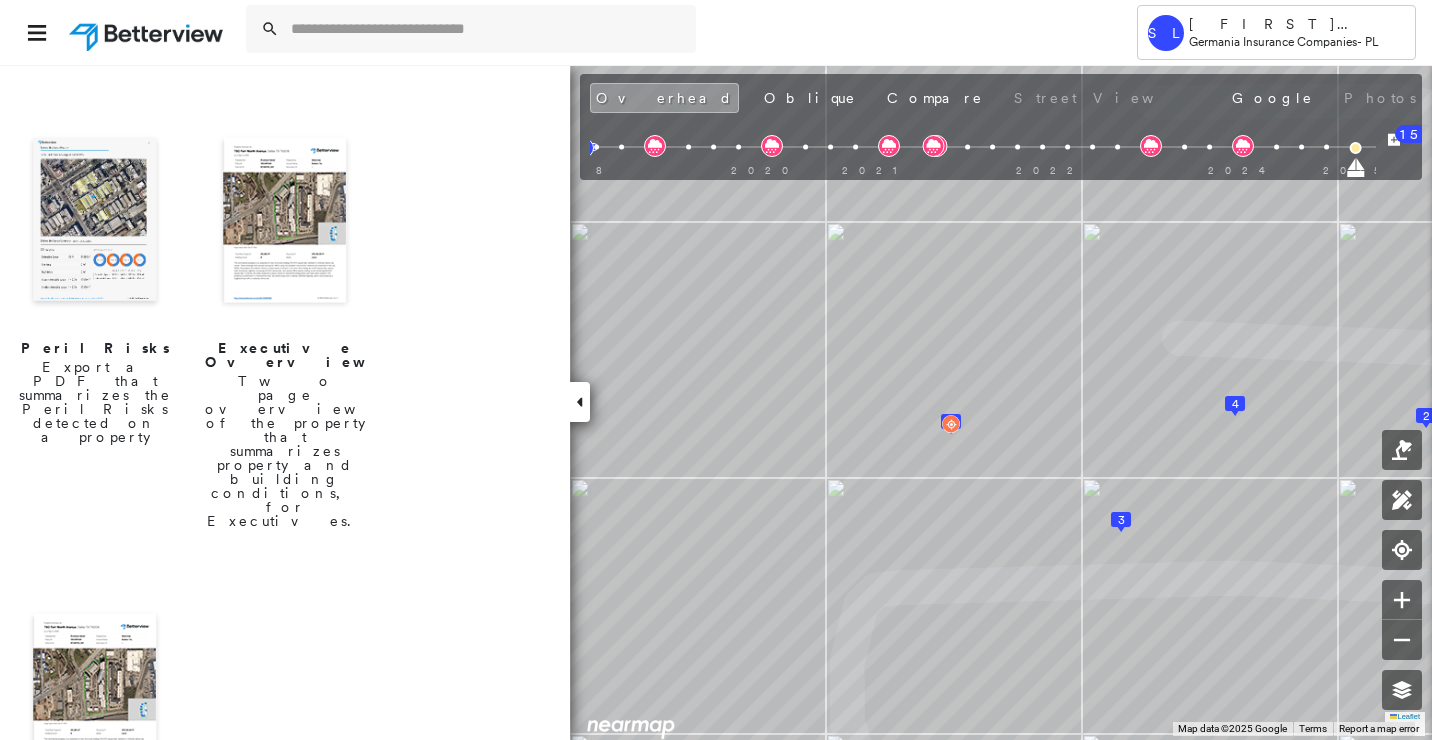scroll, scrollTop: 652, scrollLeft: 0, axis: vertical 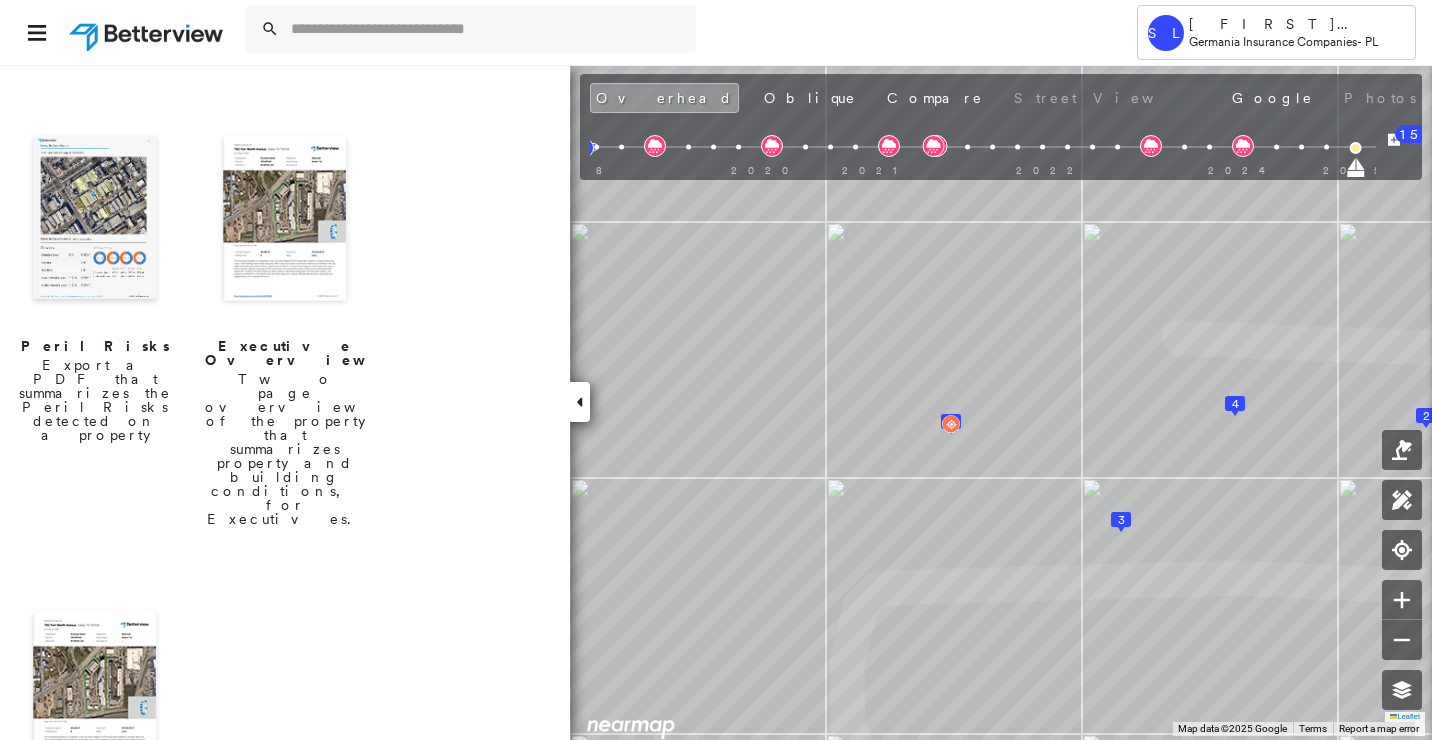click at bounding box center (95, 696) 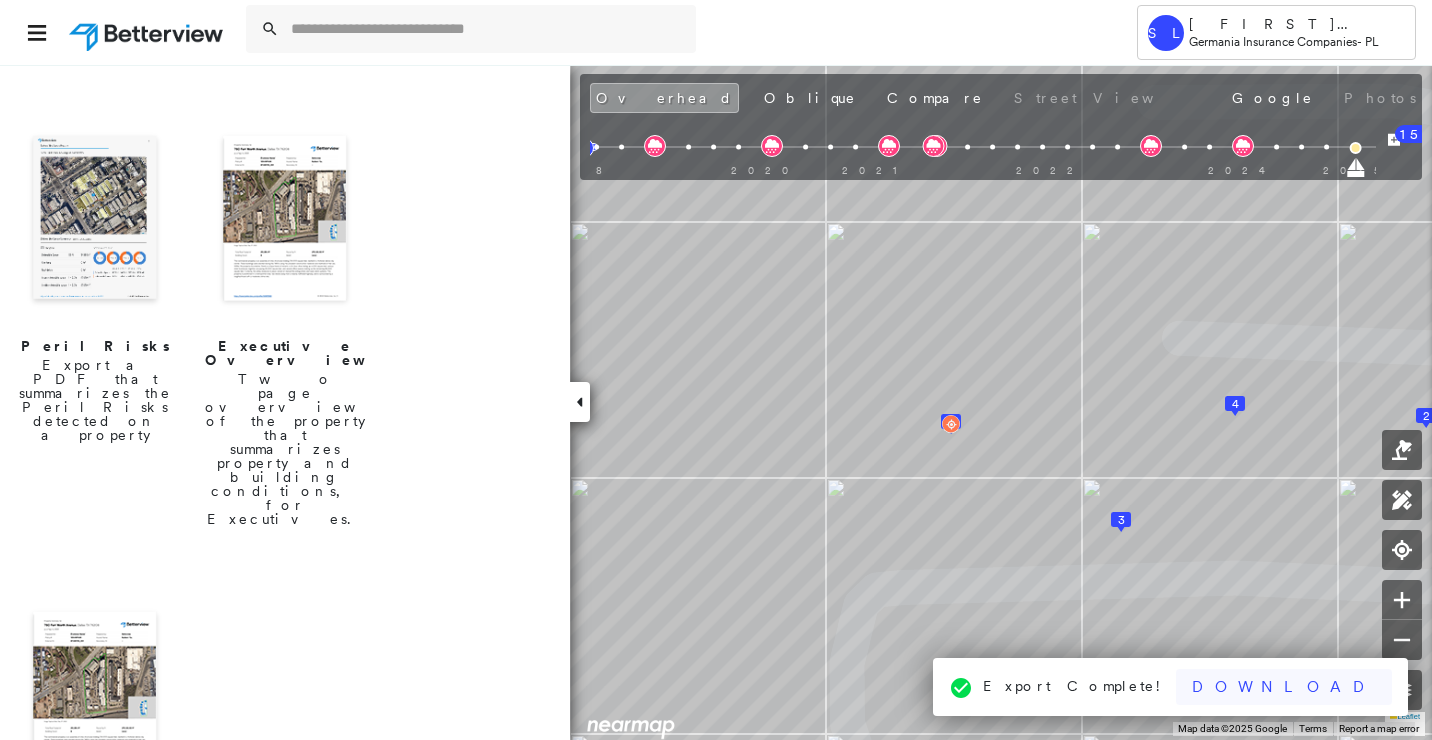 click on "Download" at bounding box center (1284, 687) 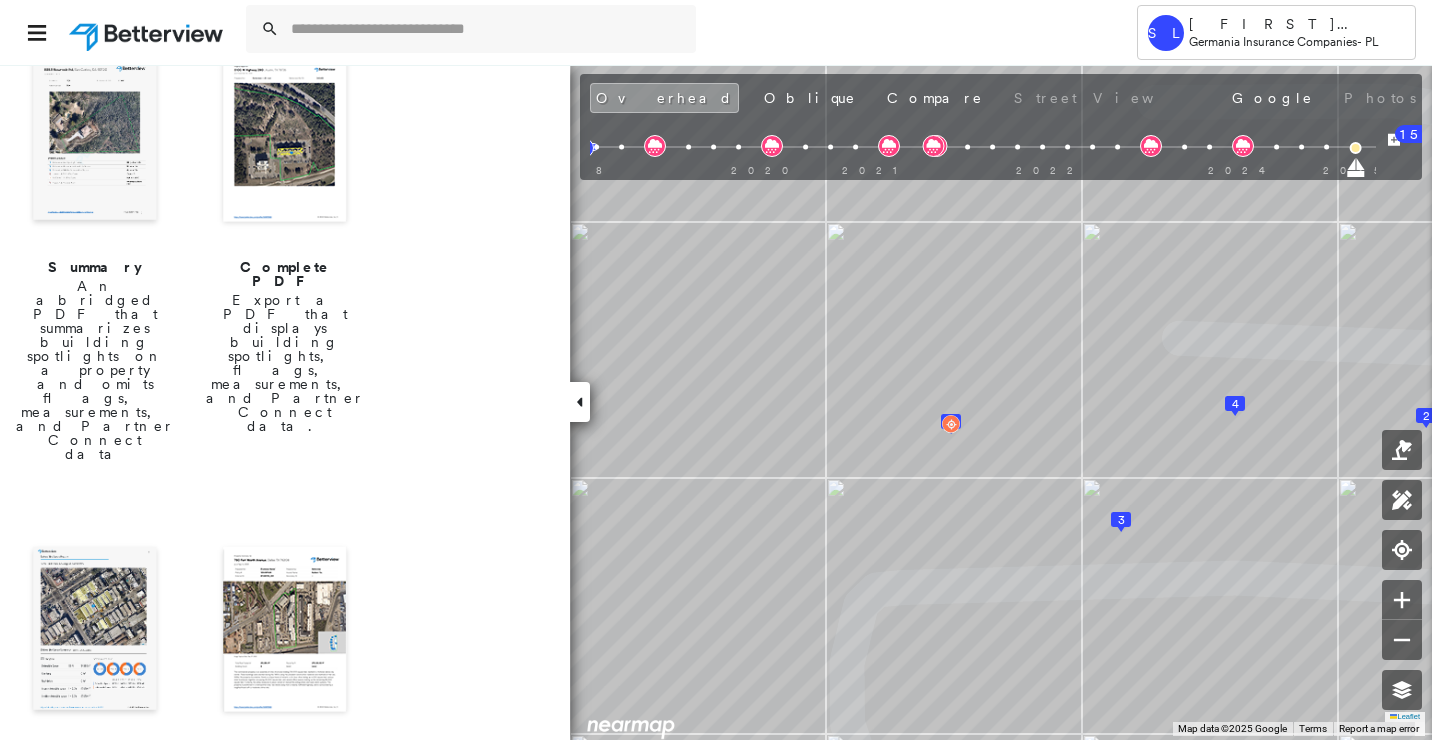 scroll, scrollTop: 0, scrollLeft: 0, axis: both 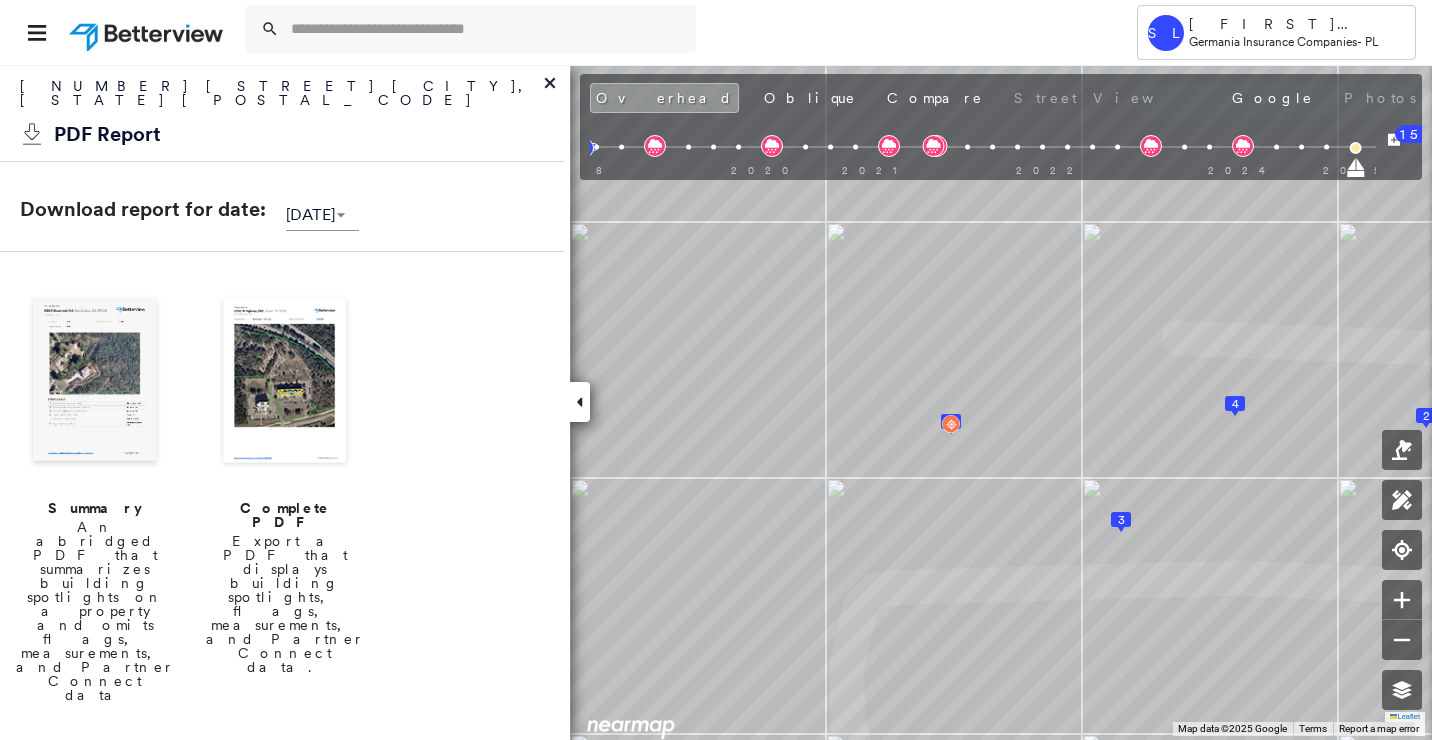 click 